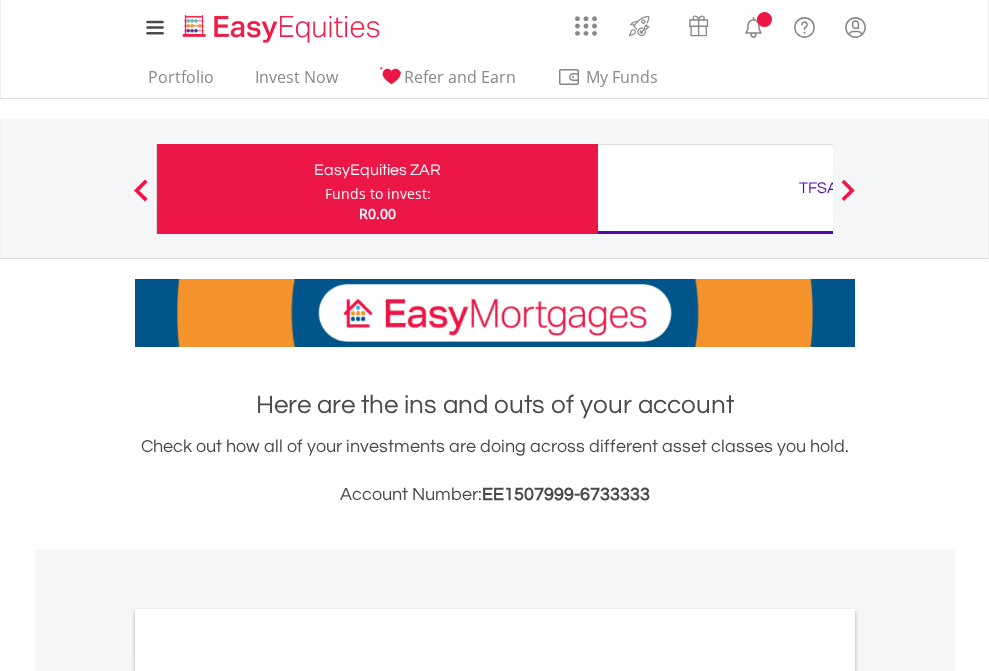 scroll, scrollTop: 0, scrollLeft: 0, axis: both 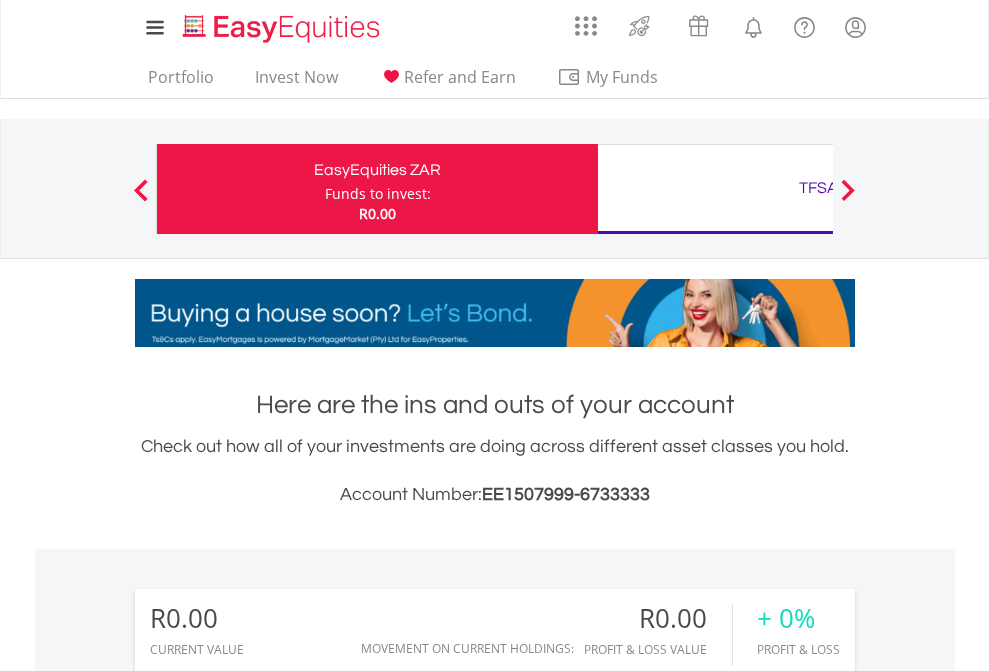 click on "Funds to invest:" at bounding box center [378, 194] 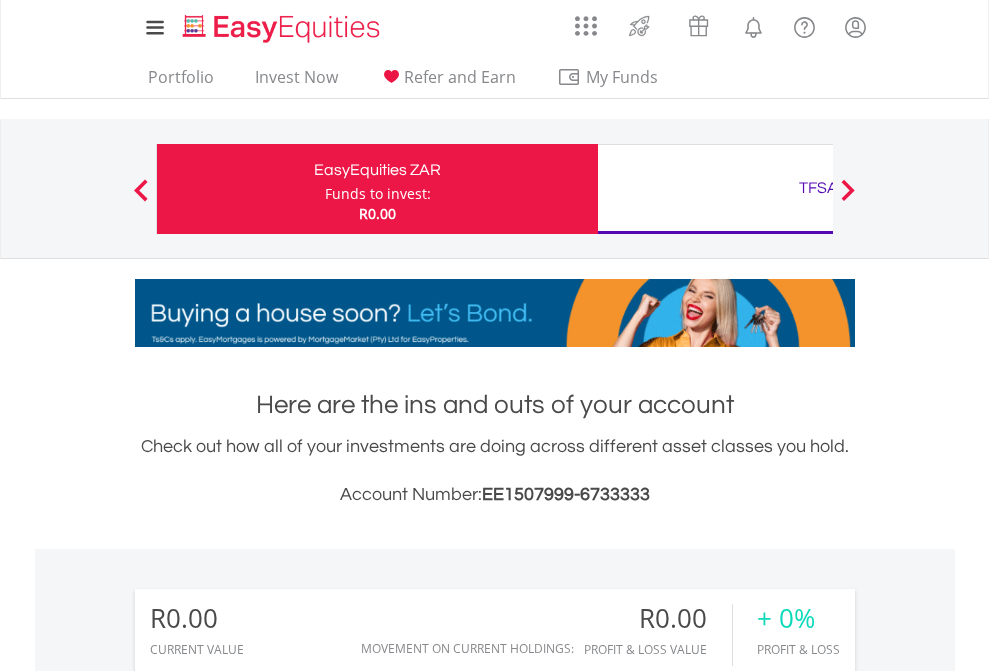 scroll, scrollTop: 999808, scrollLeft: 999687, axis: both 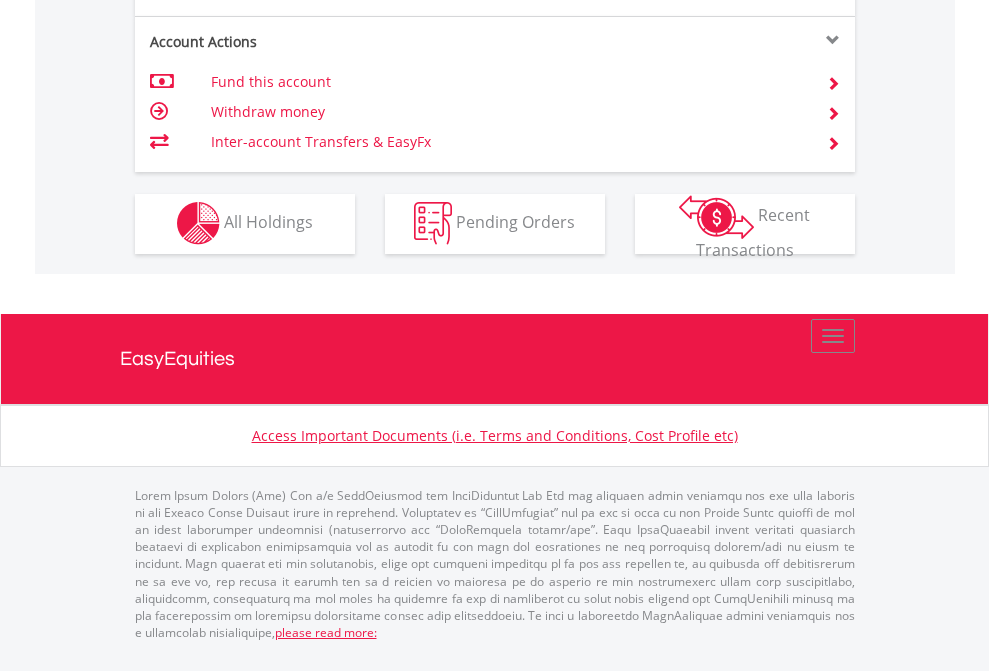 click on "Investment types" at bounding box center [706, -353] 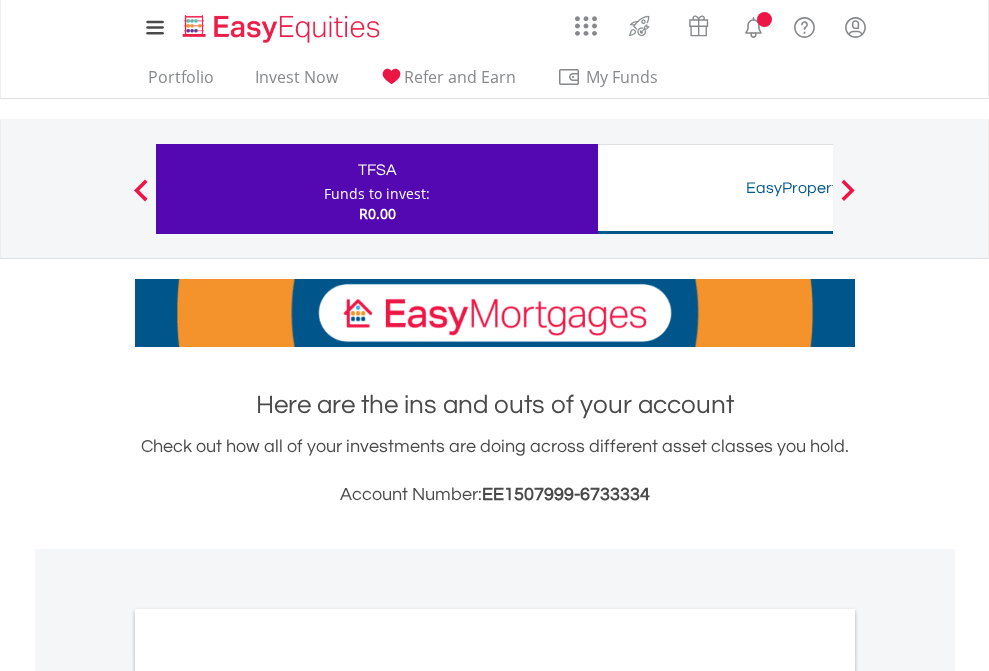 scroll, scrollTop: 0, scrollLeft: 0, axis: both 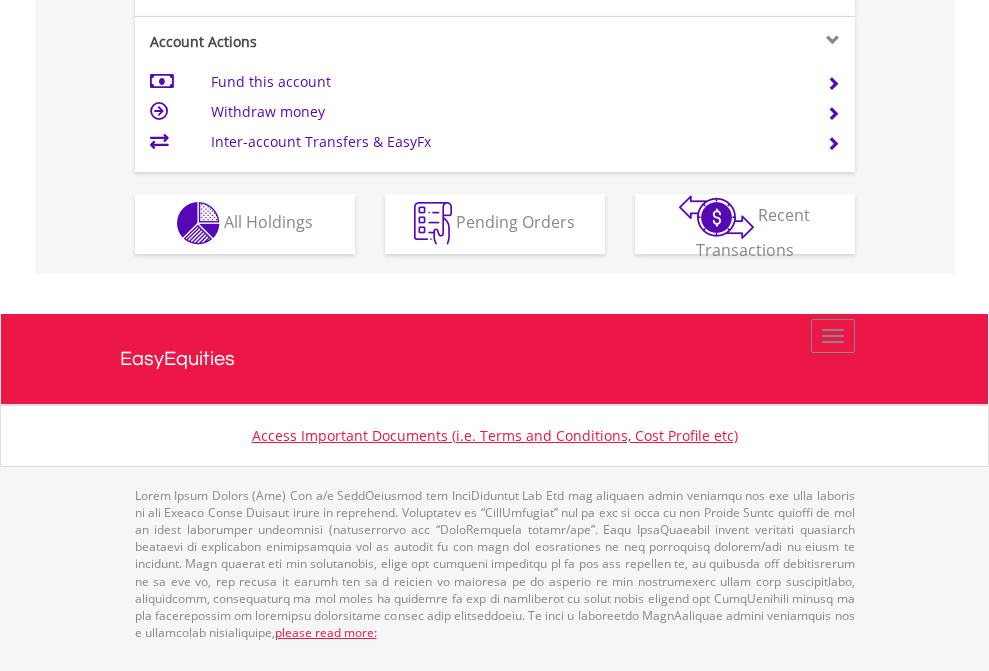 click on "Investment types" at bounding box center (706, -353) 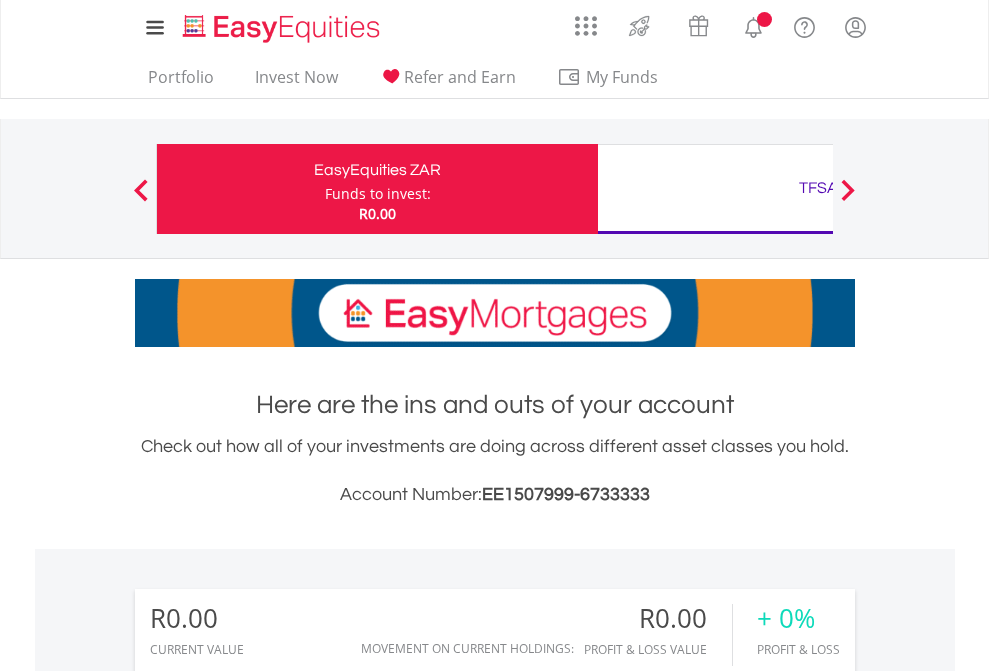 scroll, scrollTop: 1486, scrollLeft: 0, axis: vertical 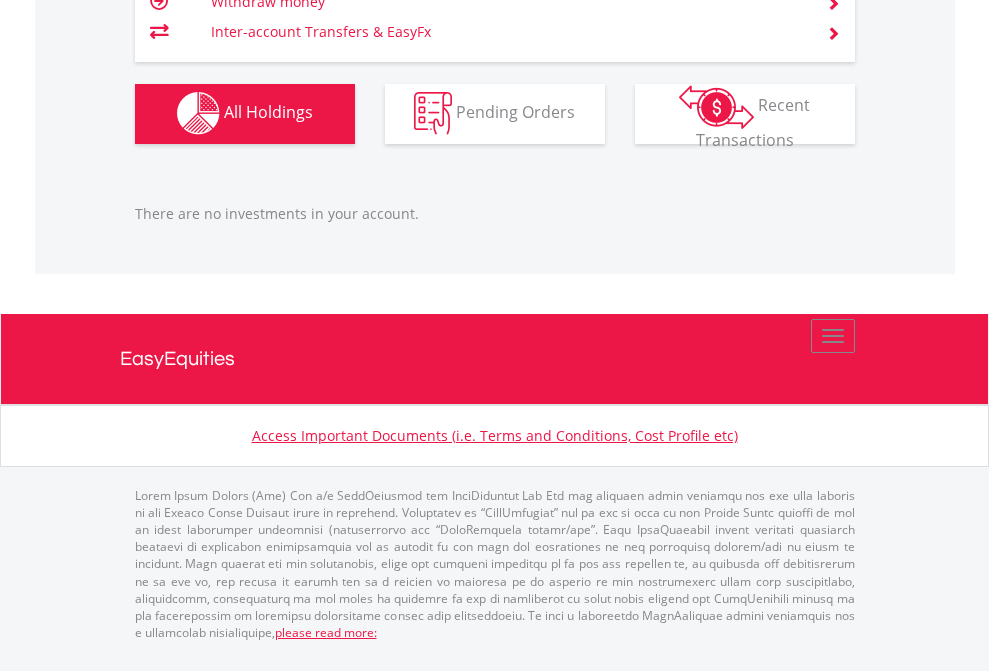 click on "TFSA" at bounding box center (818, -1142) 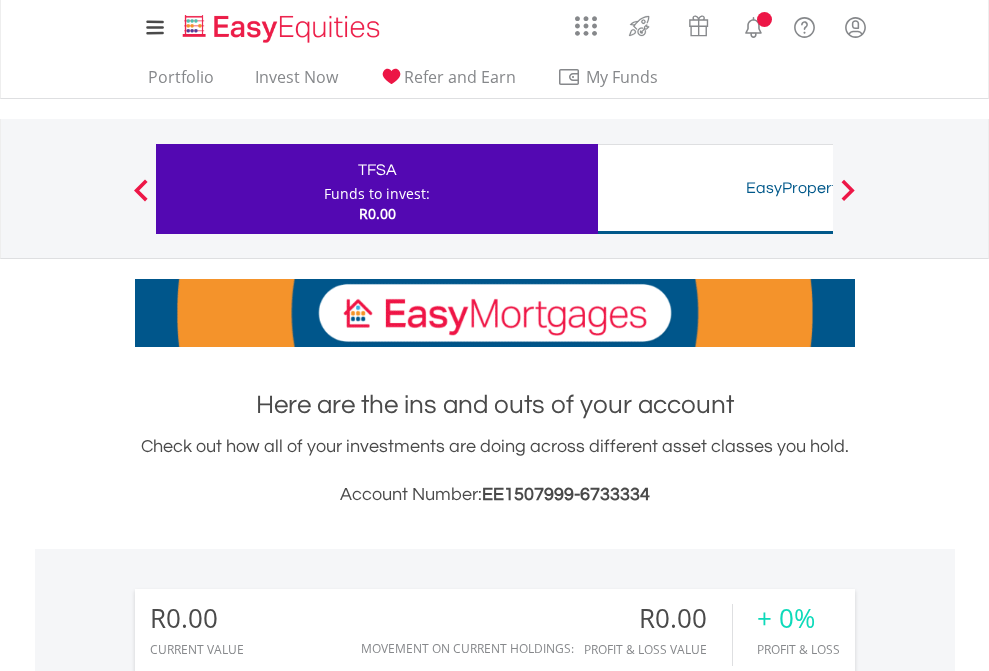 scroll, scrollTop: 0, scrollLeft: 0, axis: both 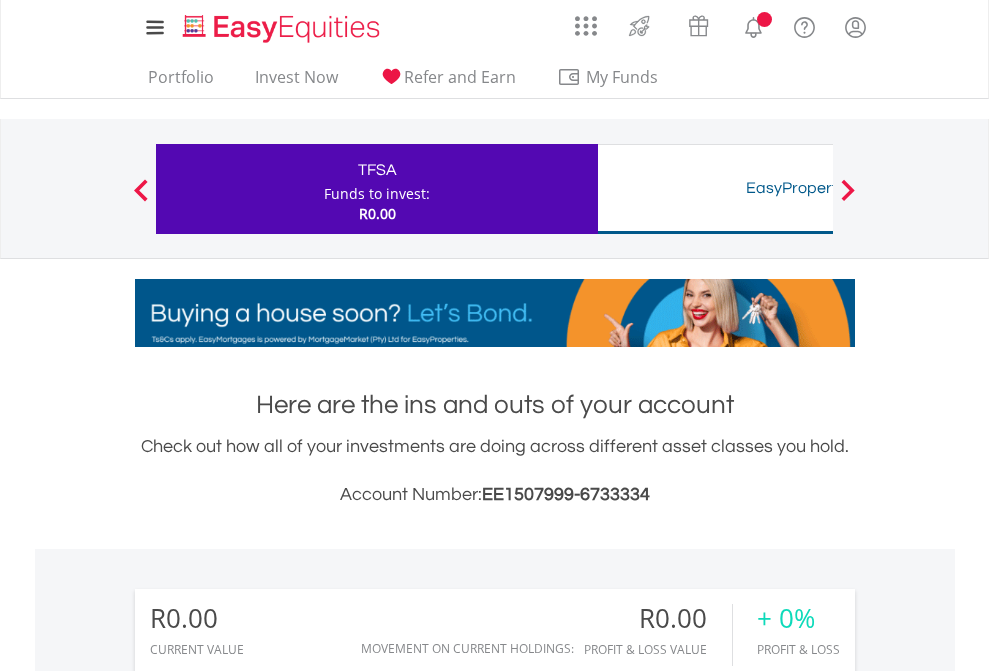 click on "All Holdings" at bounding box center [268, 1442] 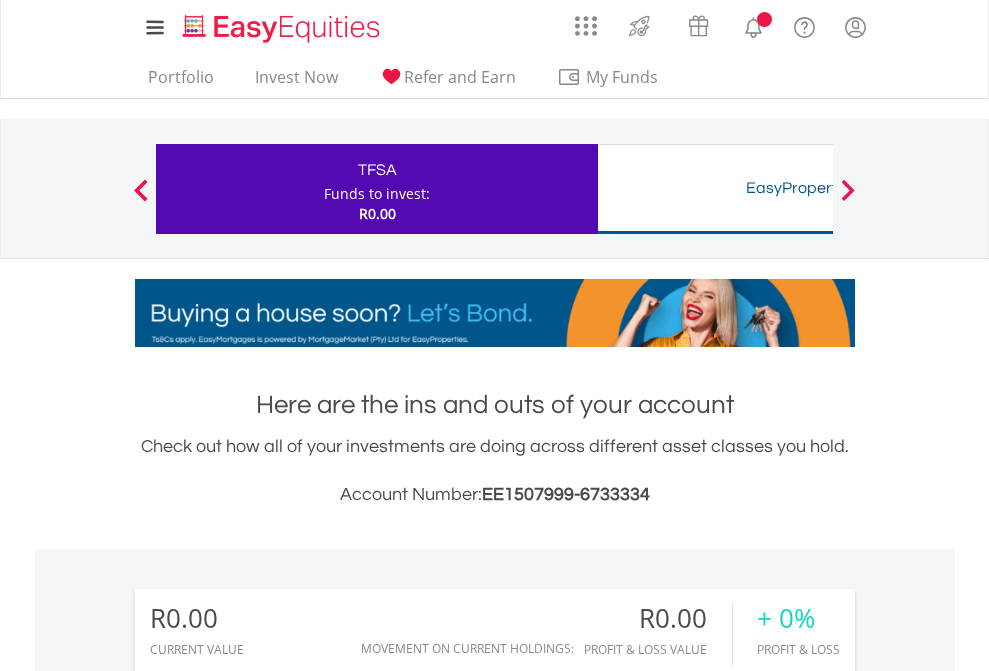 scroll, scrollTop: 999808, scrollLeft: 999687, axis: both 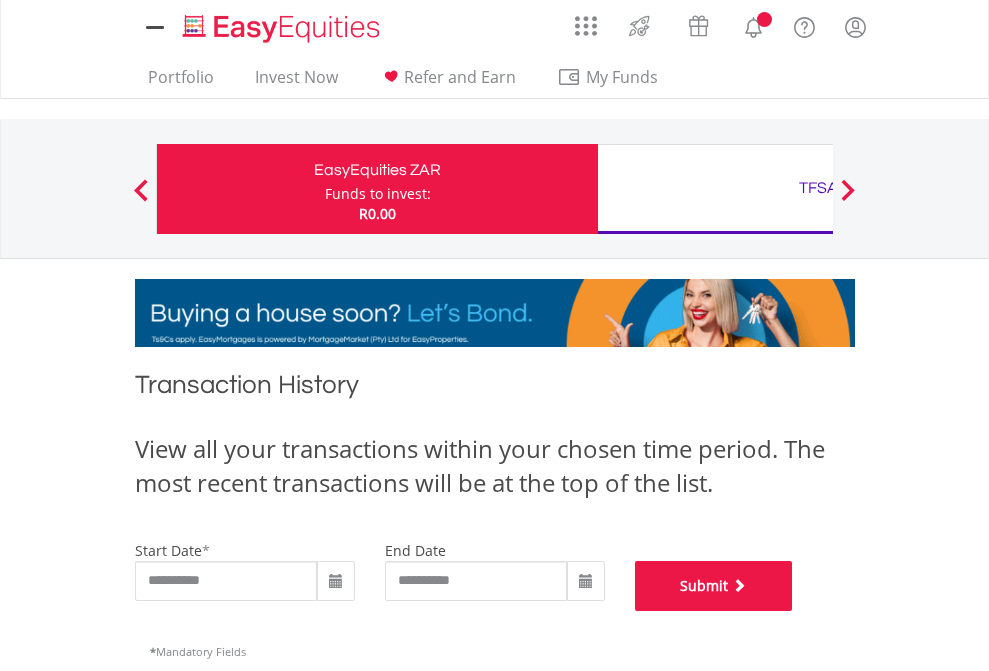 click on "Submit" at bounding box center [714, 586] 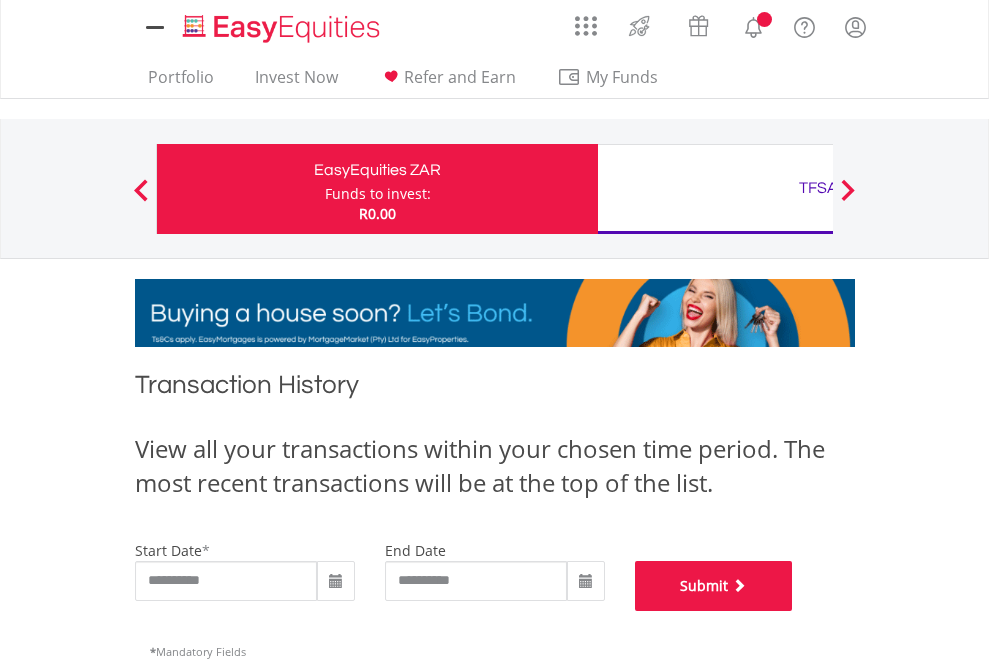 scroll, scrollTop: 811, scrollLeft: 0, axis: vertical 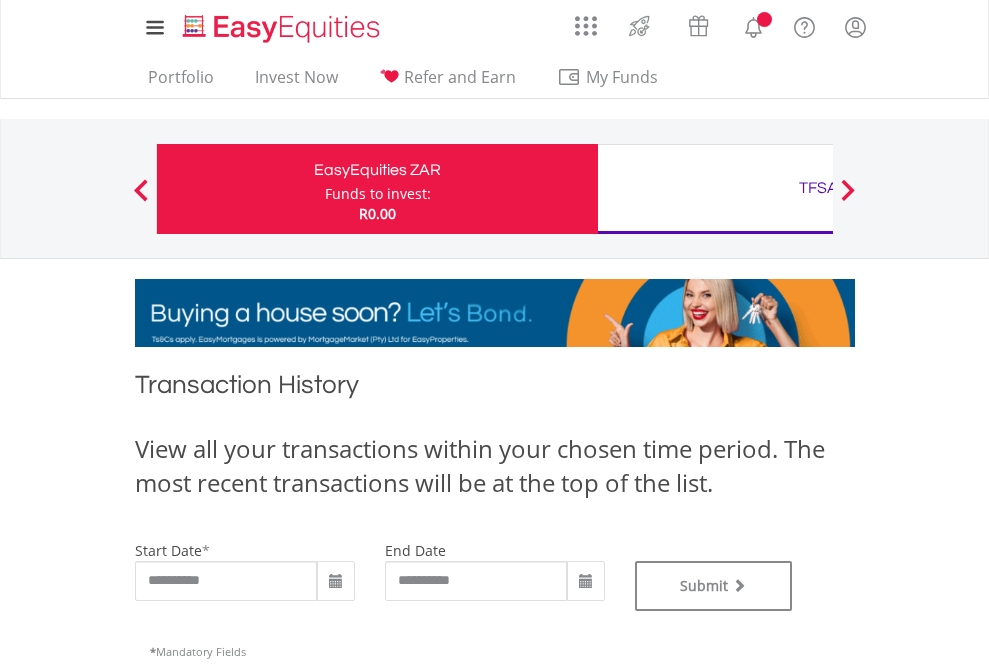 click on "TFSA" at bounding box center [818, 188] 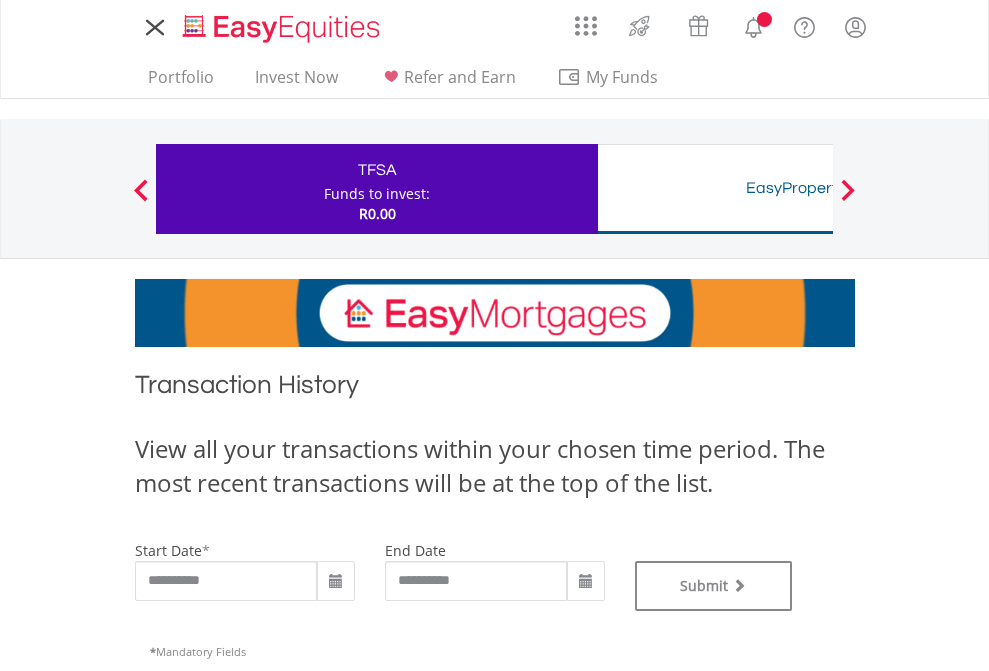 scroll, scrollTop: 0, scrollLeft: 0, axis: both 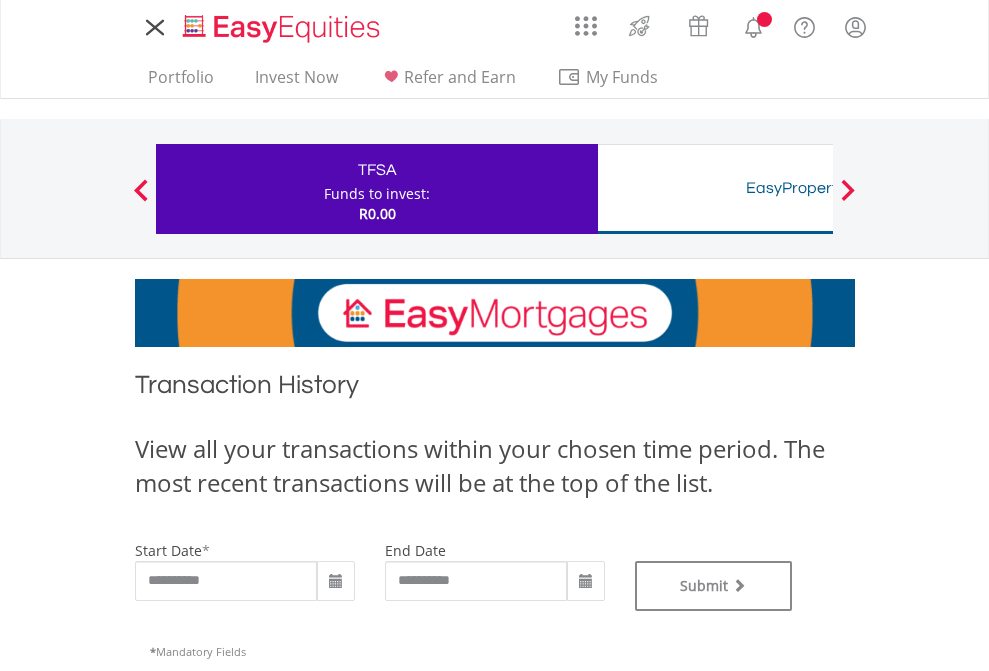 type on "**********" 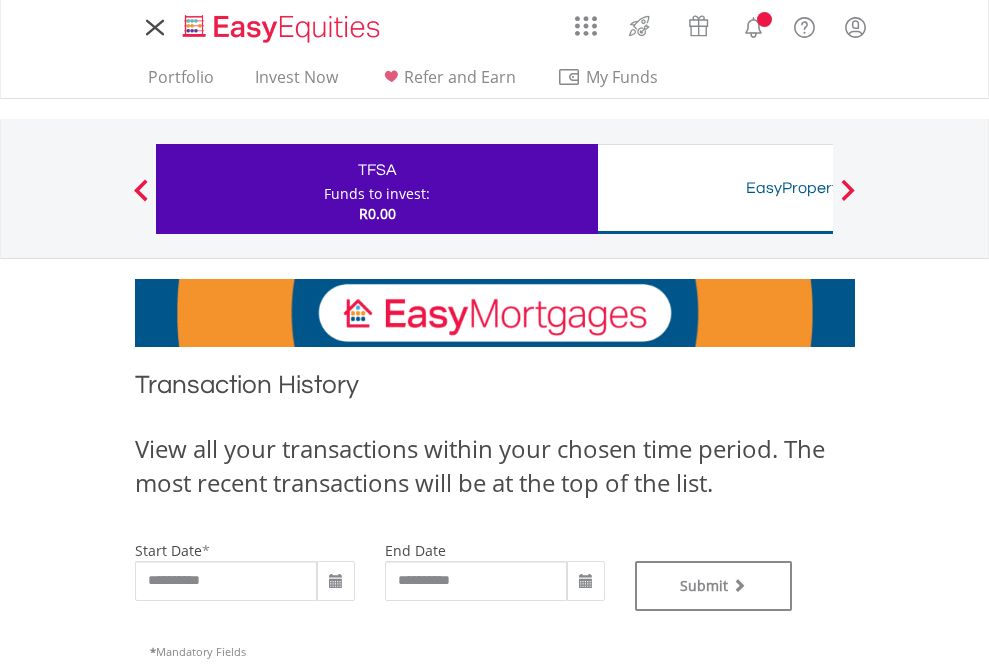 type on "**********" 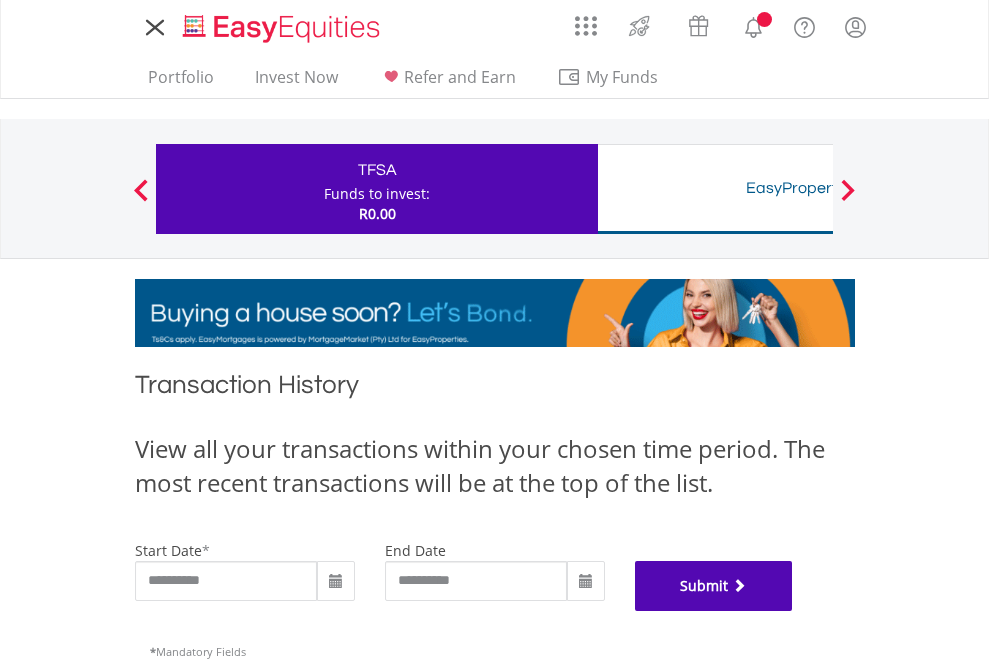 click on "Submit" at bounding box center (714, 586) 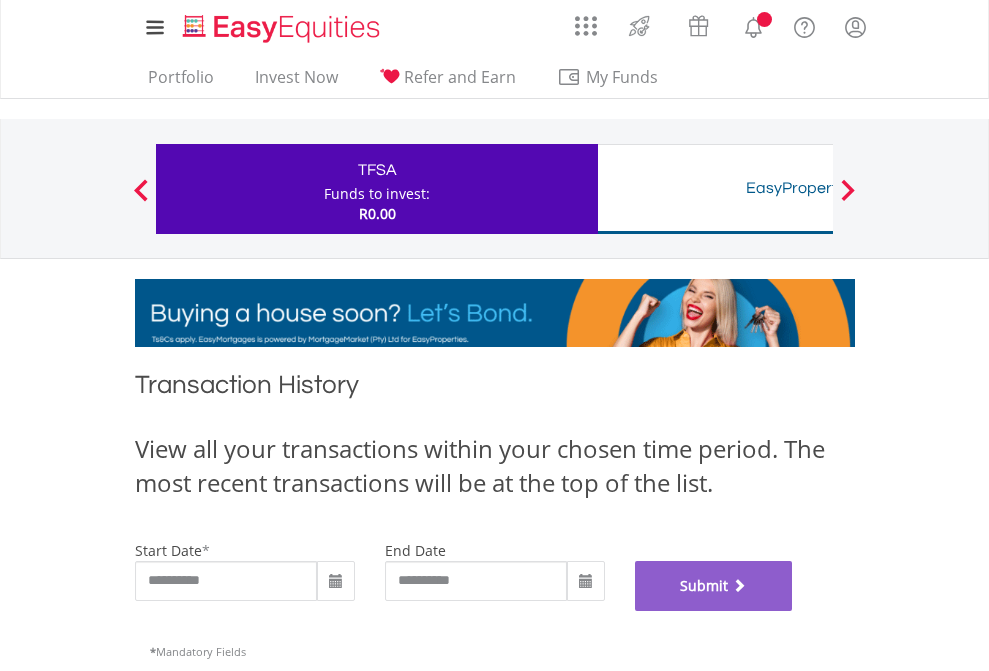 scroll, scrollTop: 811, scrollLeft: 0, axis: vertical 